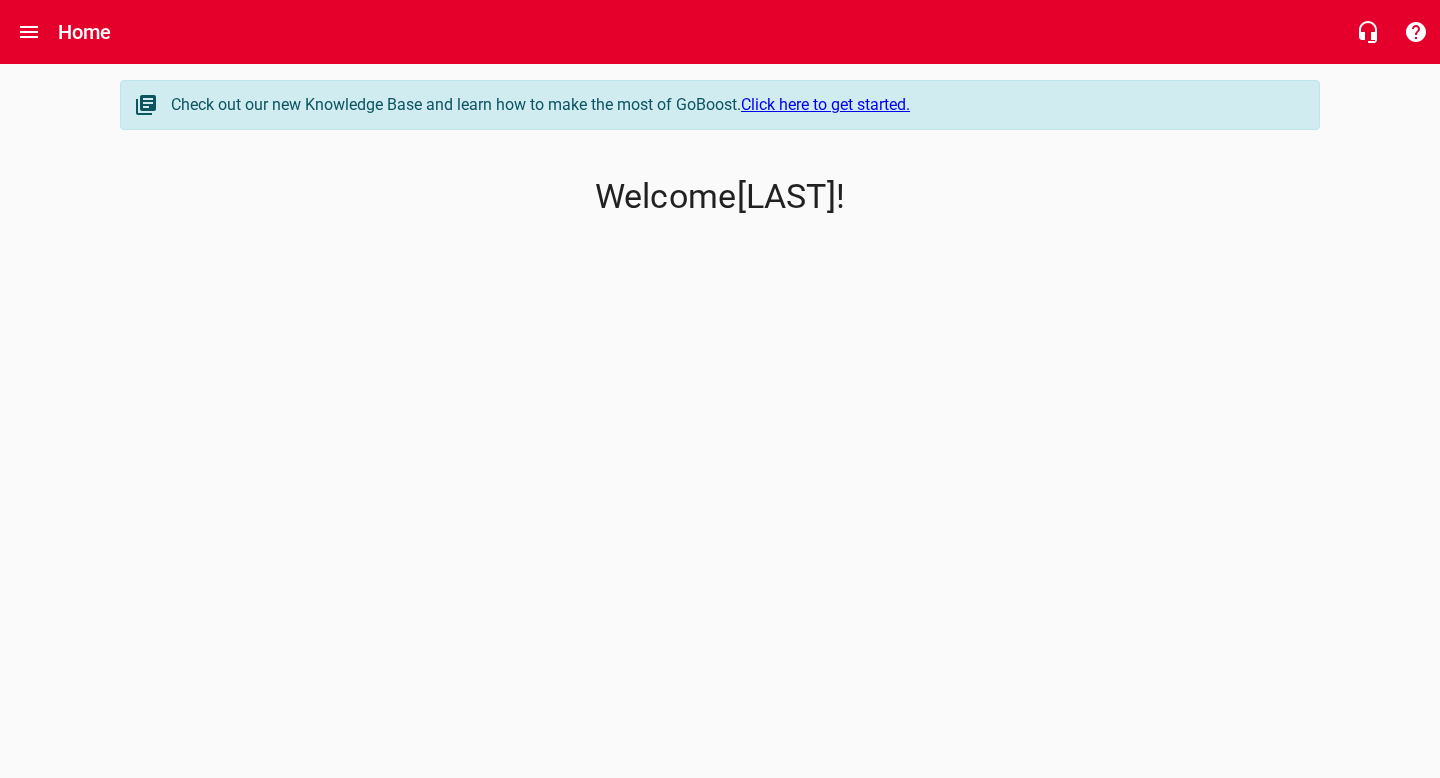 scroll, scrollTop: 0, scrollLeft: 0, axis: both 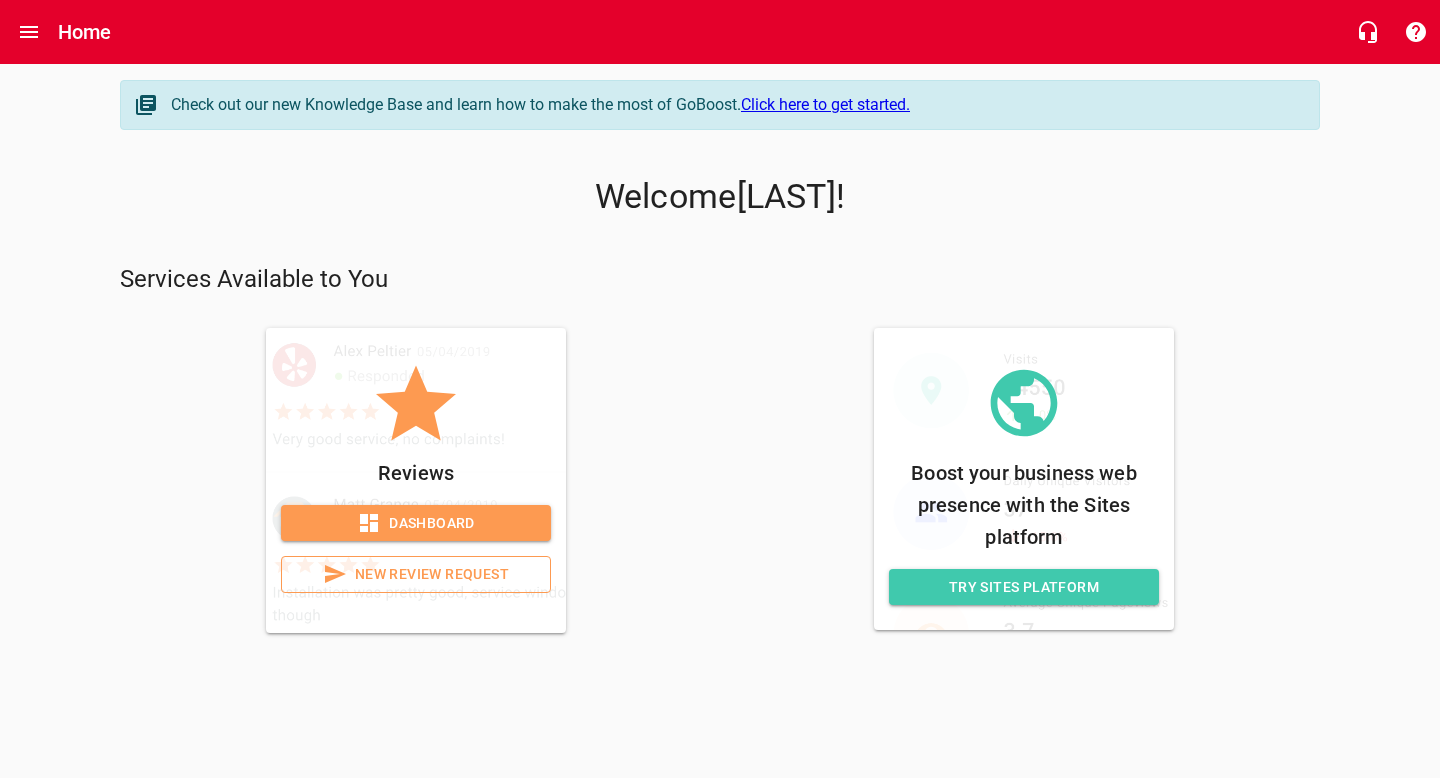 click on "Click here to get started." at bounding box center (825, 104) 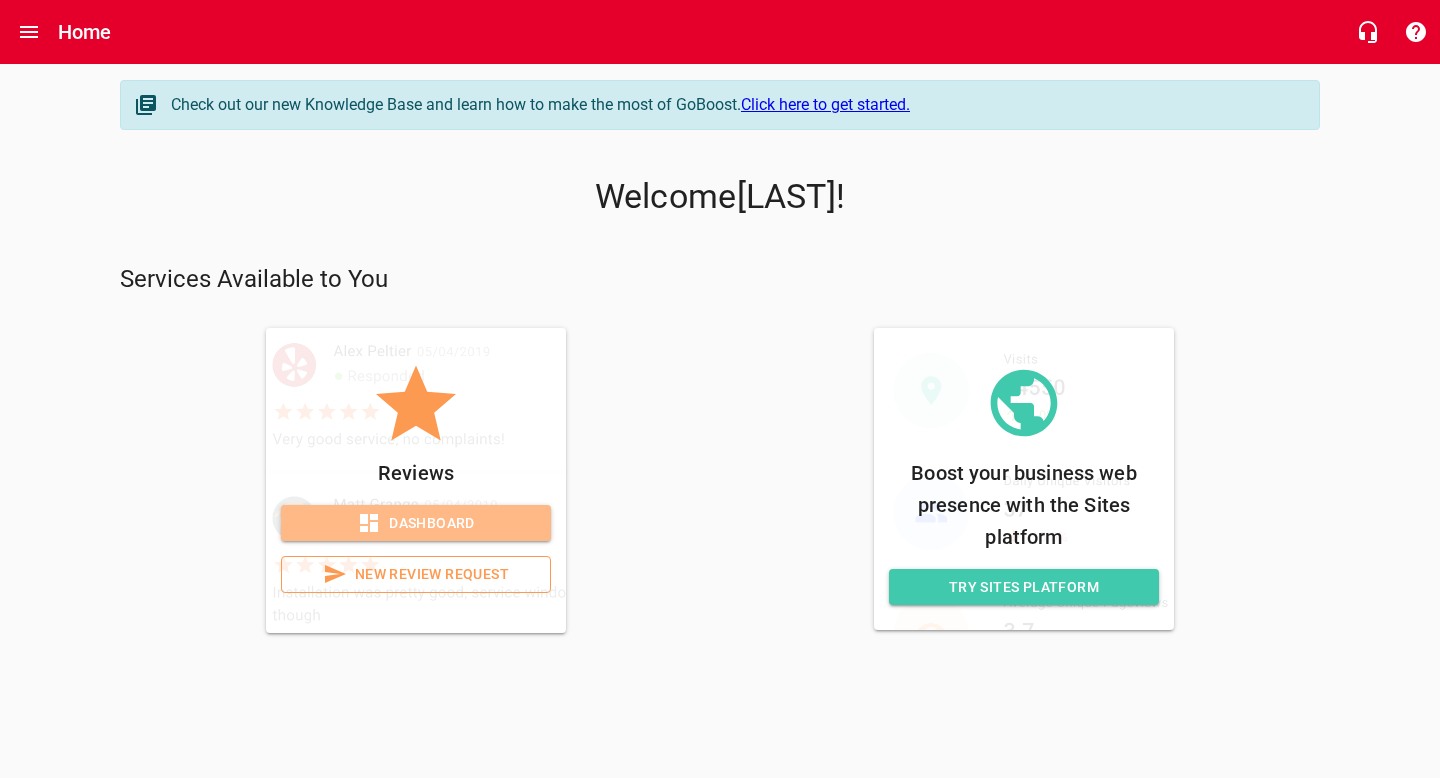 click on "Dashboard" at bounding box center [416, 523] 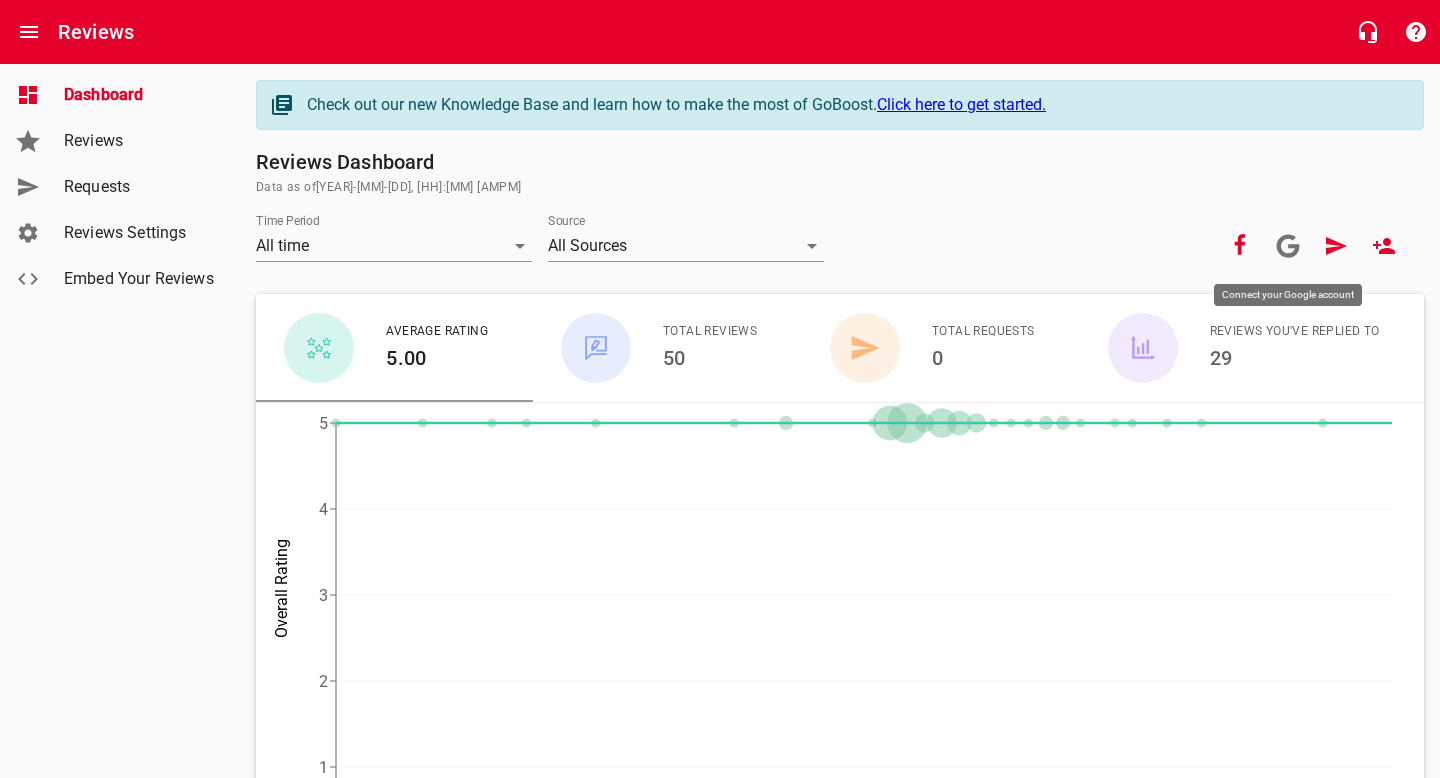 click 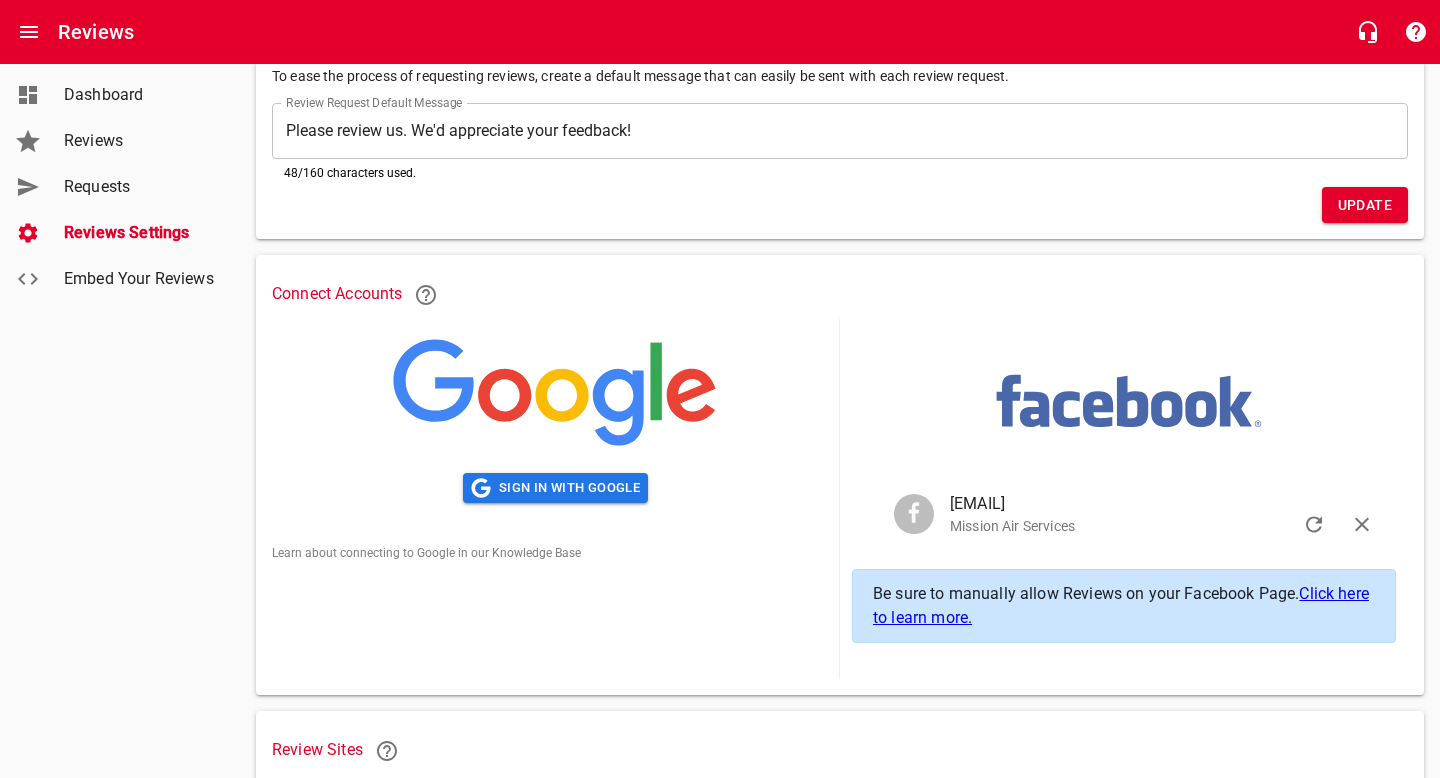 scroll, scrollTop: 341, scrollLeft: 0, axis: vertical 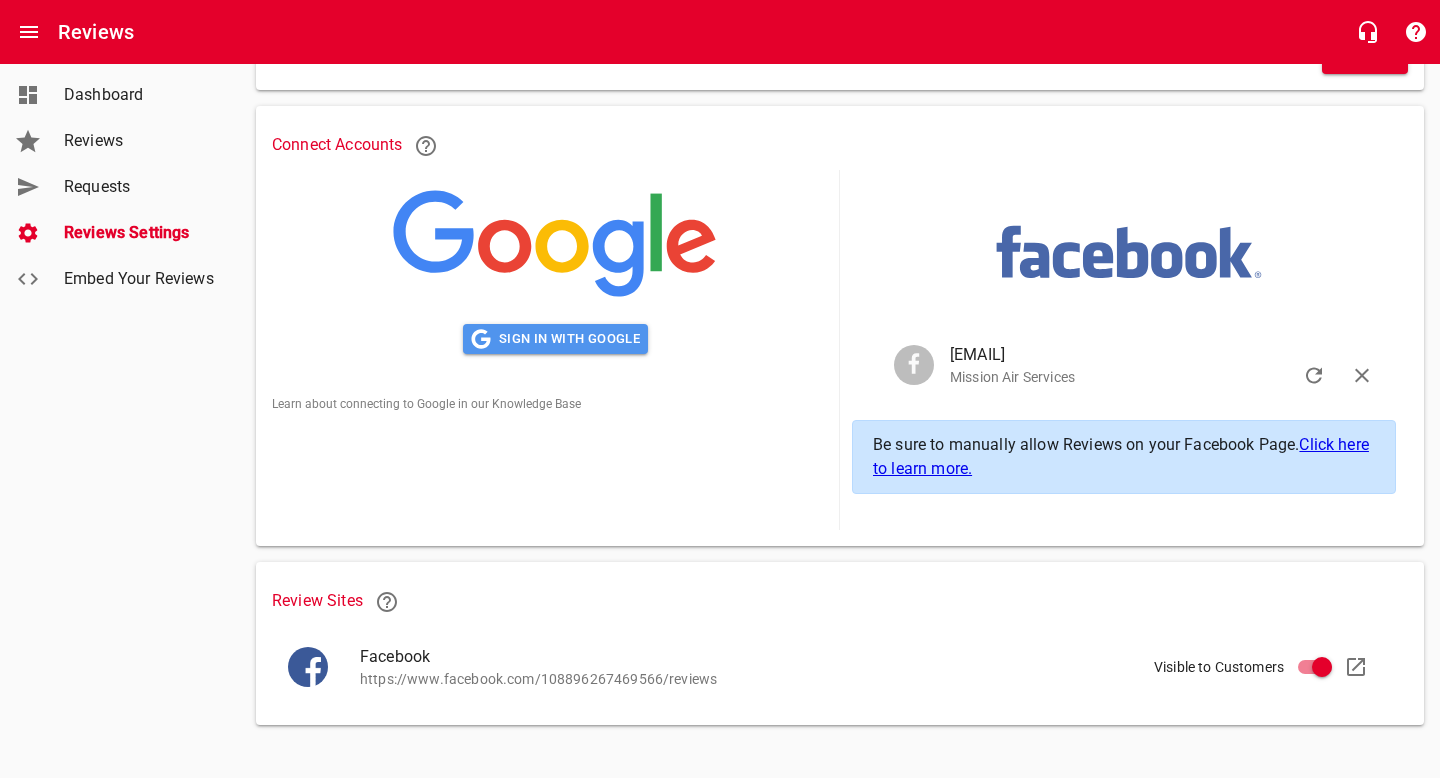 click on "Sign in with Google" at bounding box center (555, 339) 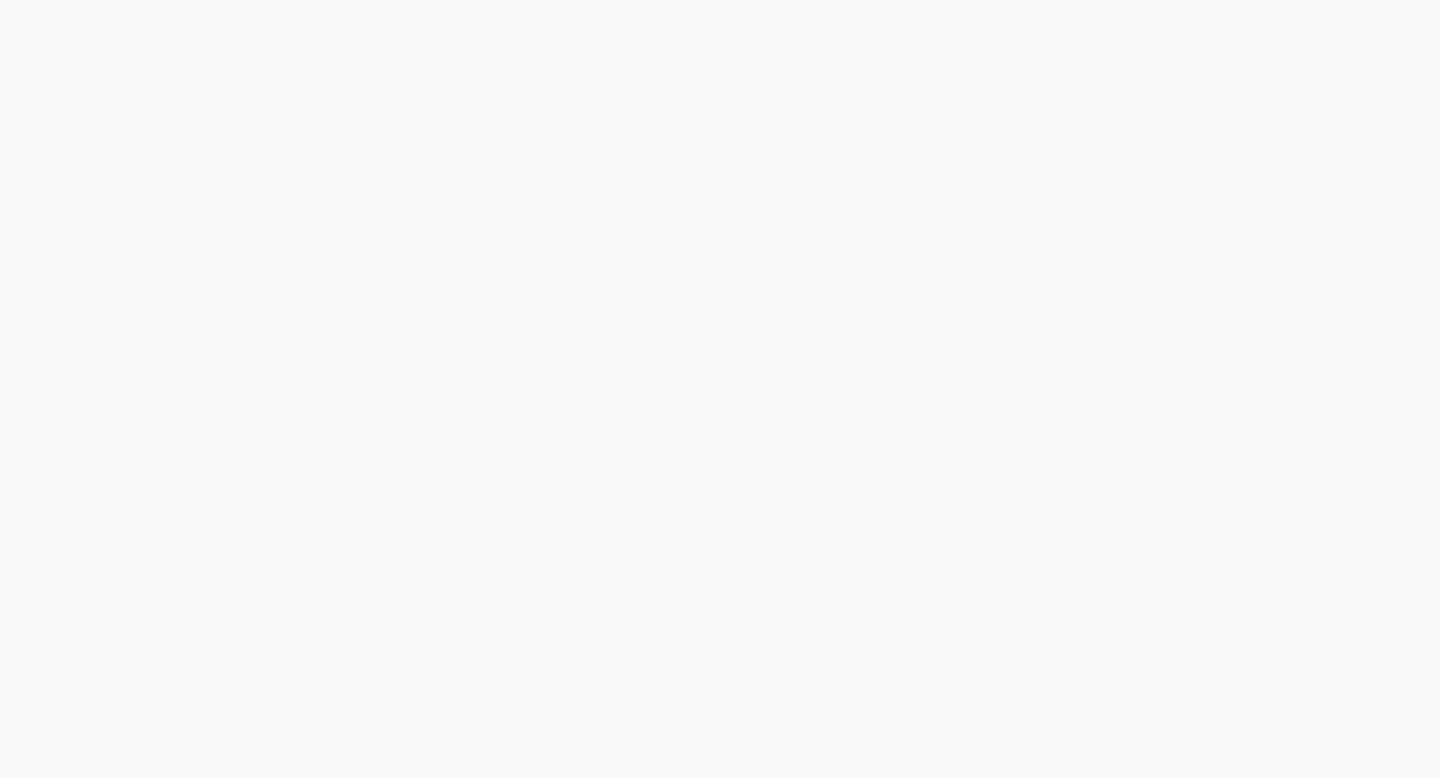 scroll, scrollTop: 0, scrollLeft: 0, axis: both 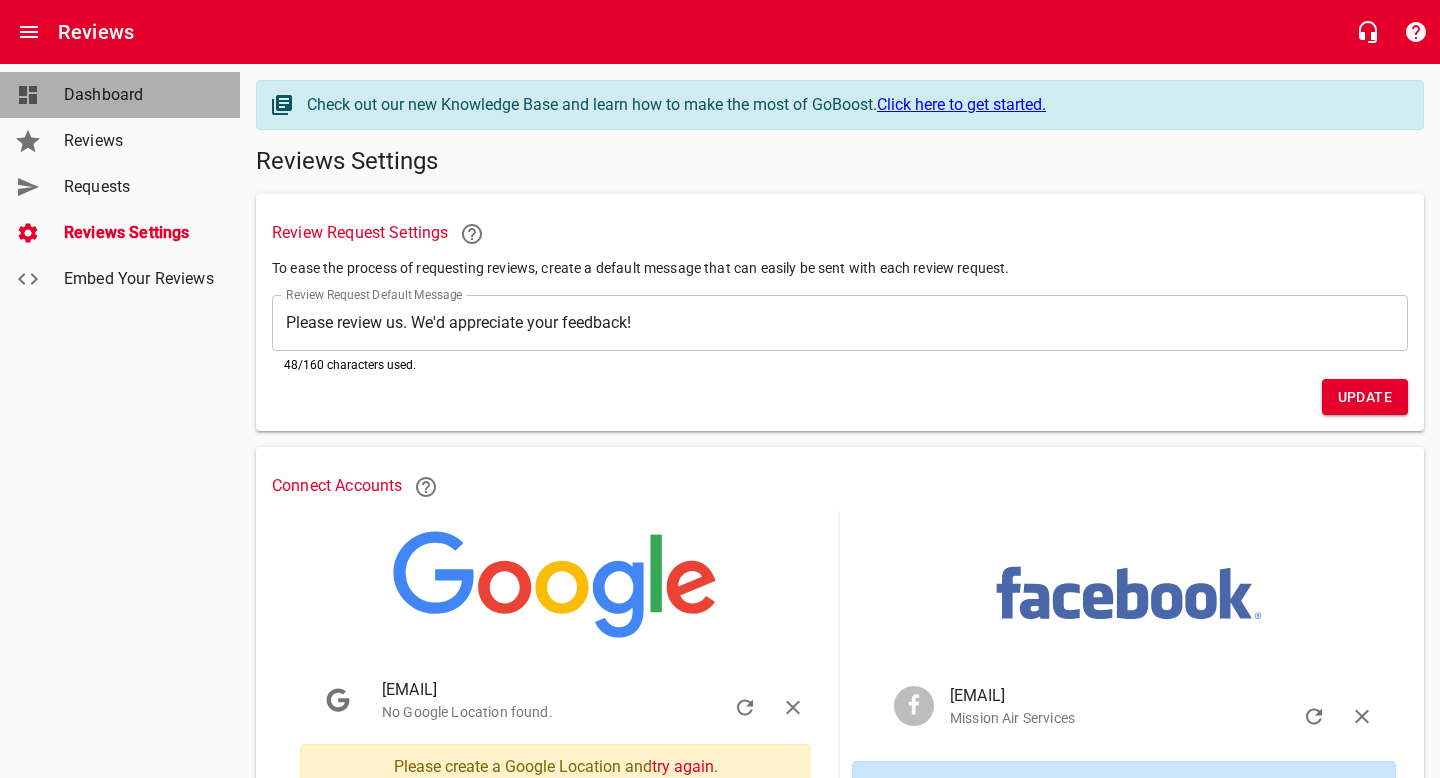 click on "Dashboard" at bounding box center [140, 95] 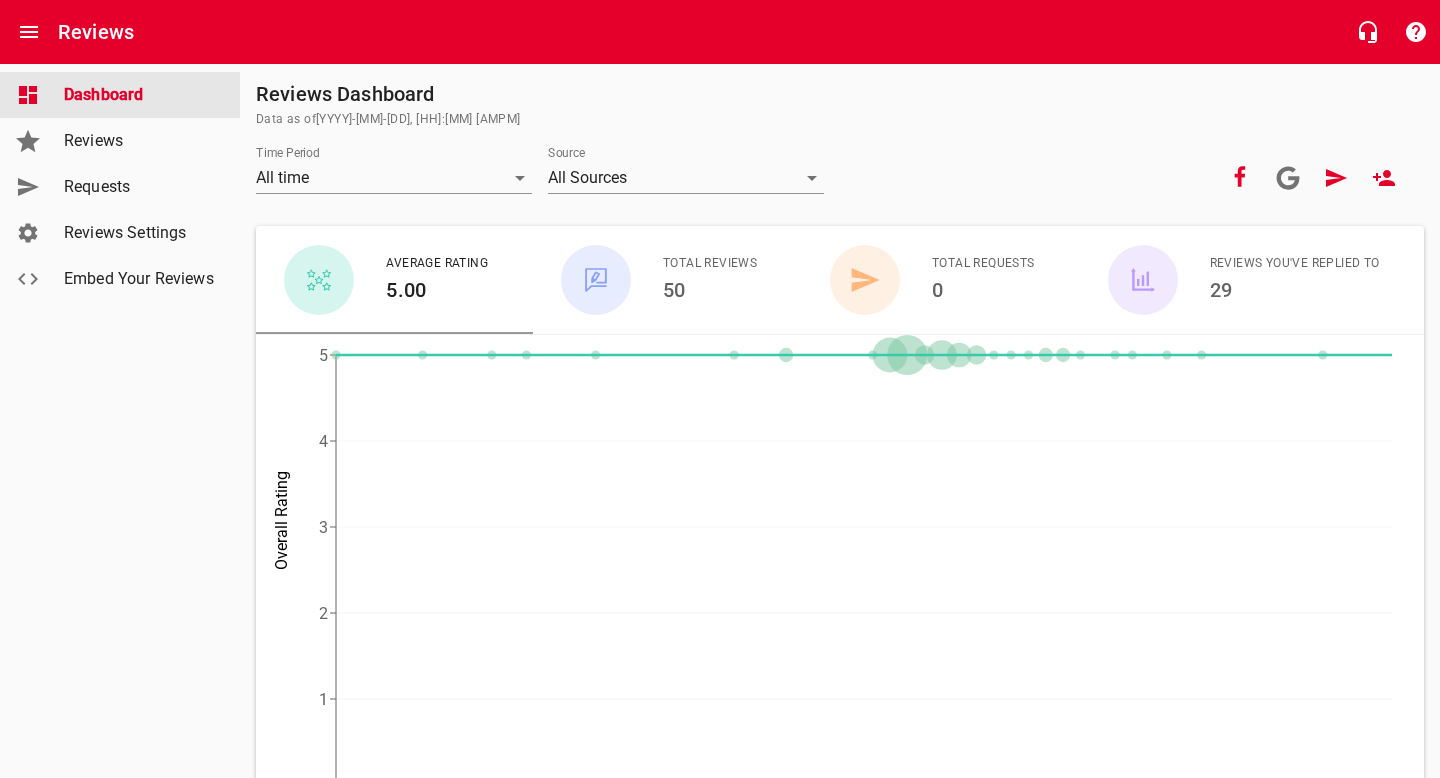 scroll, scrollTop: 70, scrollLeft: 0, axis: vertical 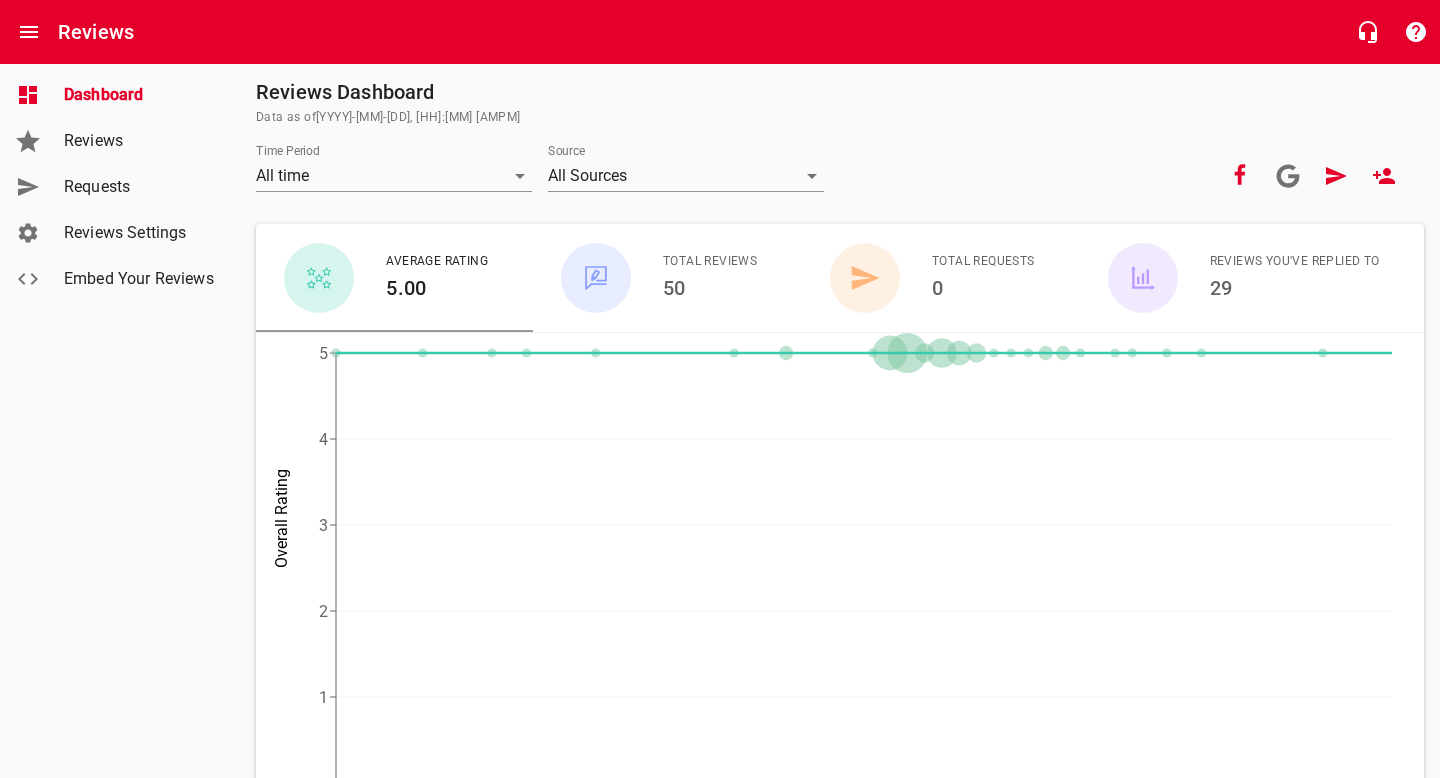 click at bounding box center [596, 278] 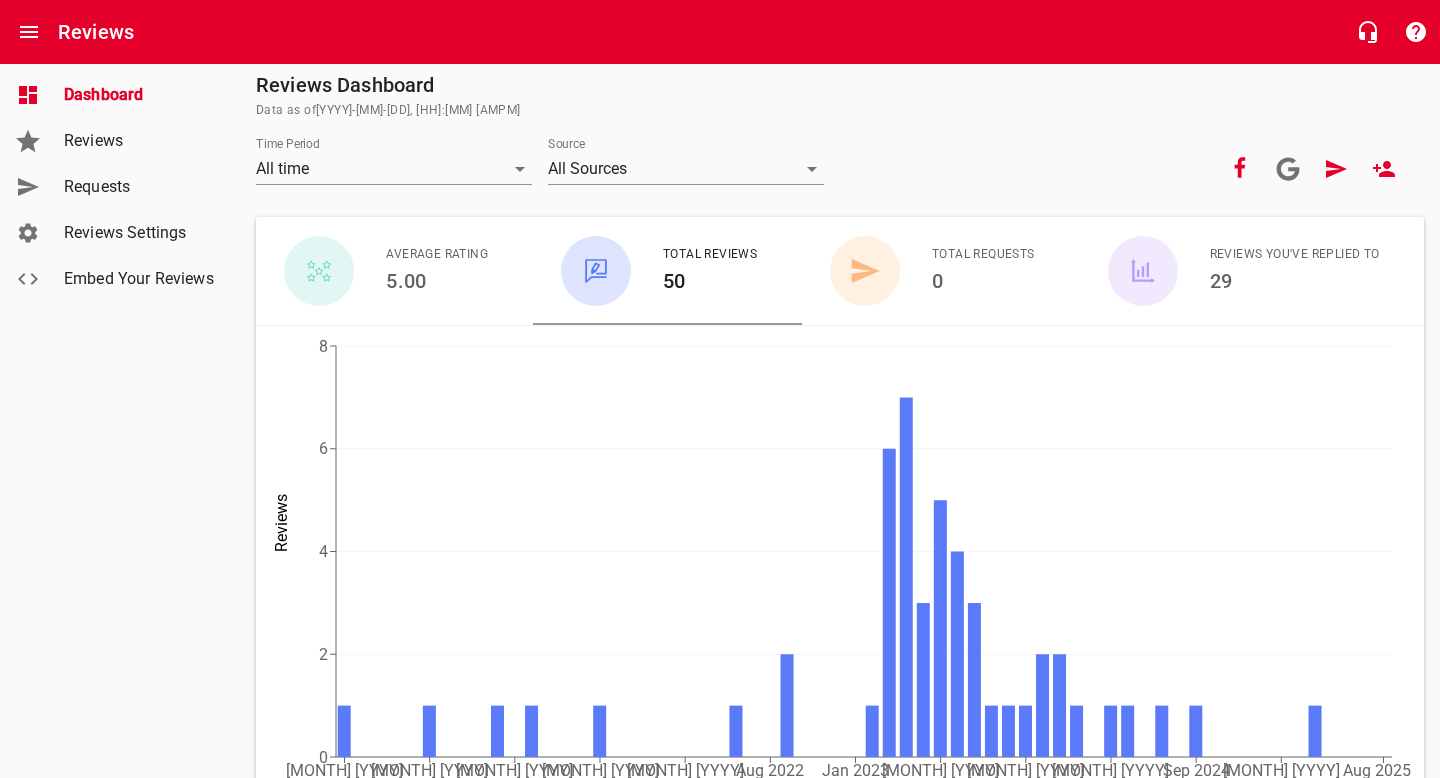 scroll, scrollTop: 0, scrollLeft: 0, axis: both 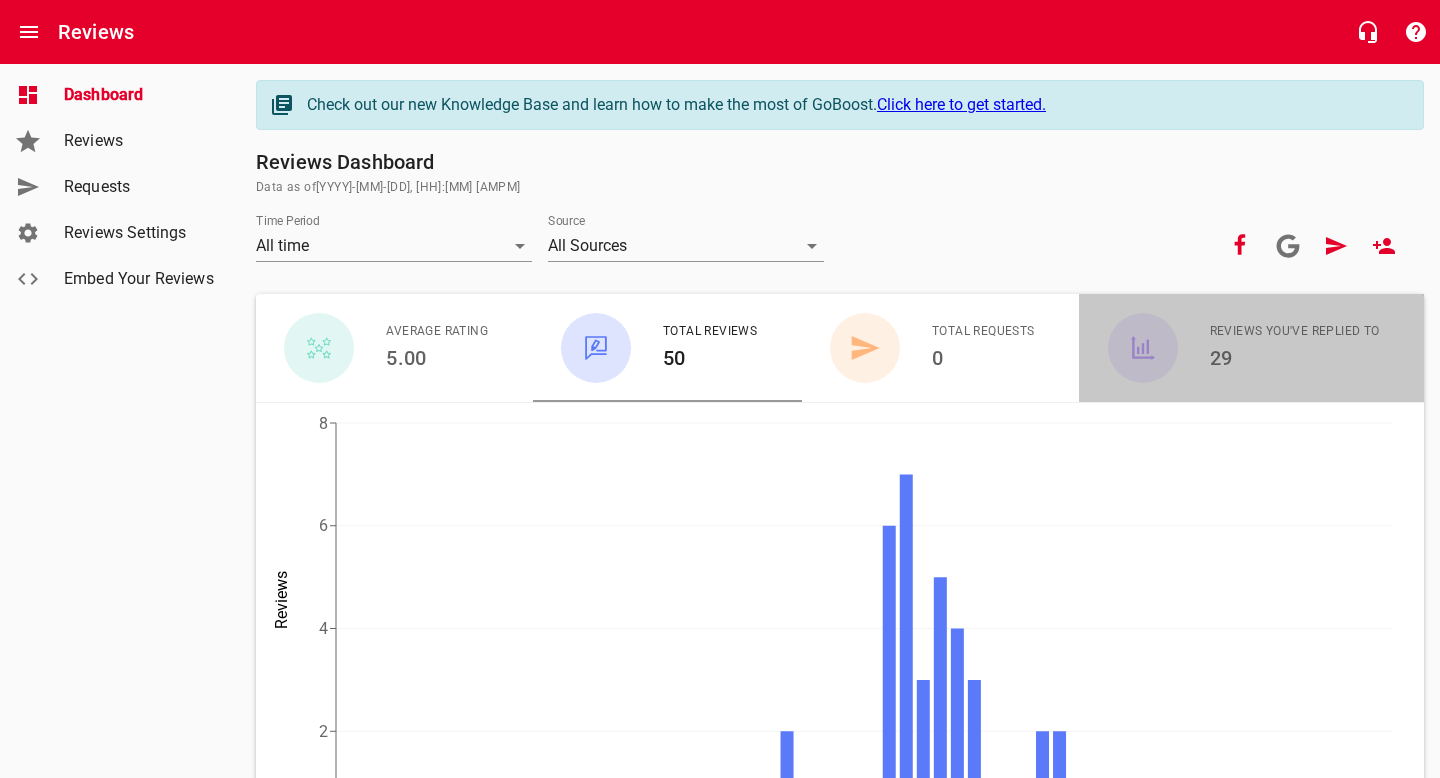 click 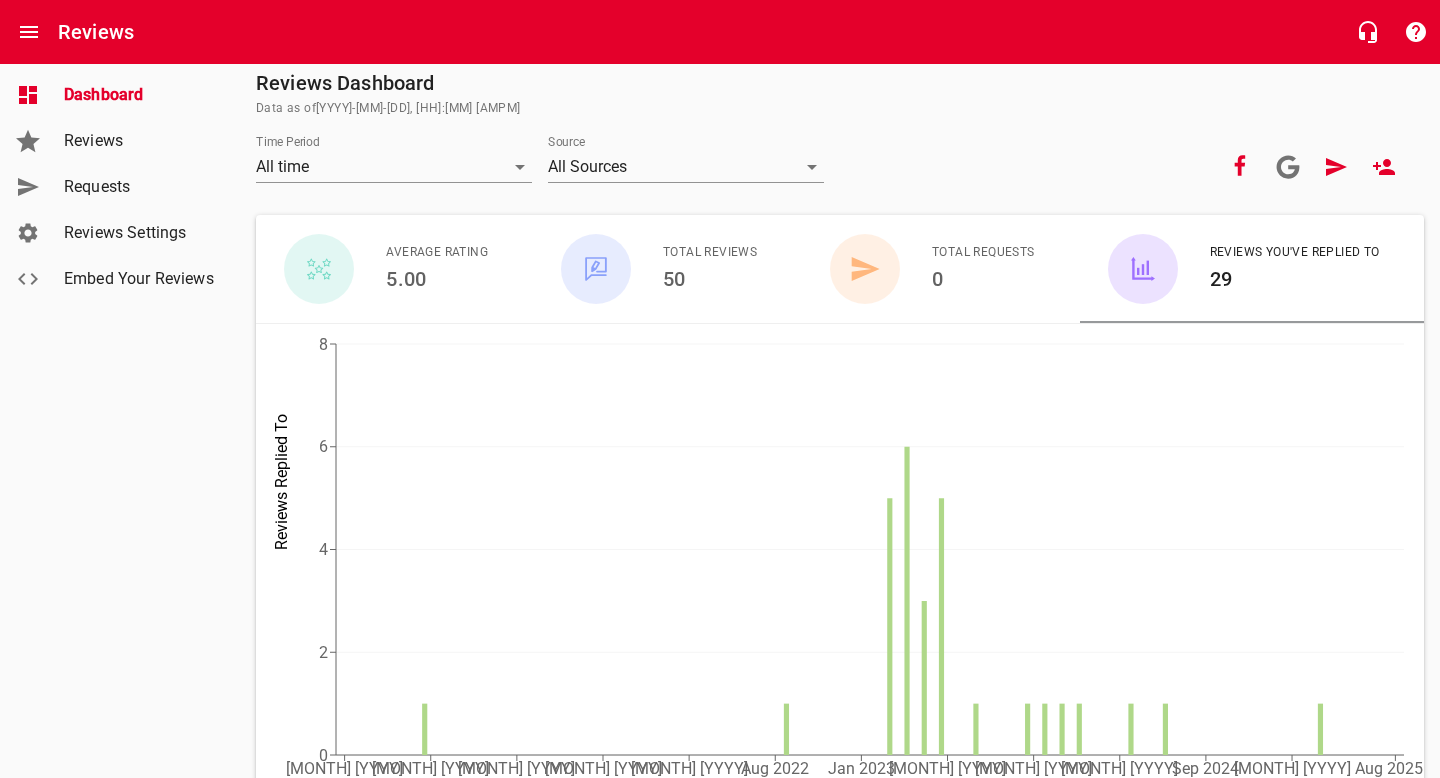 scroll, scrollTop: 0, scrollLeft: 0, axis: both 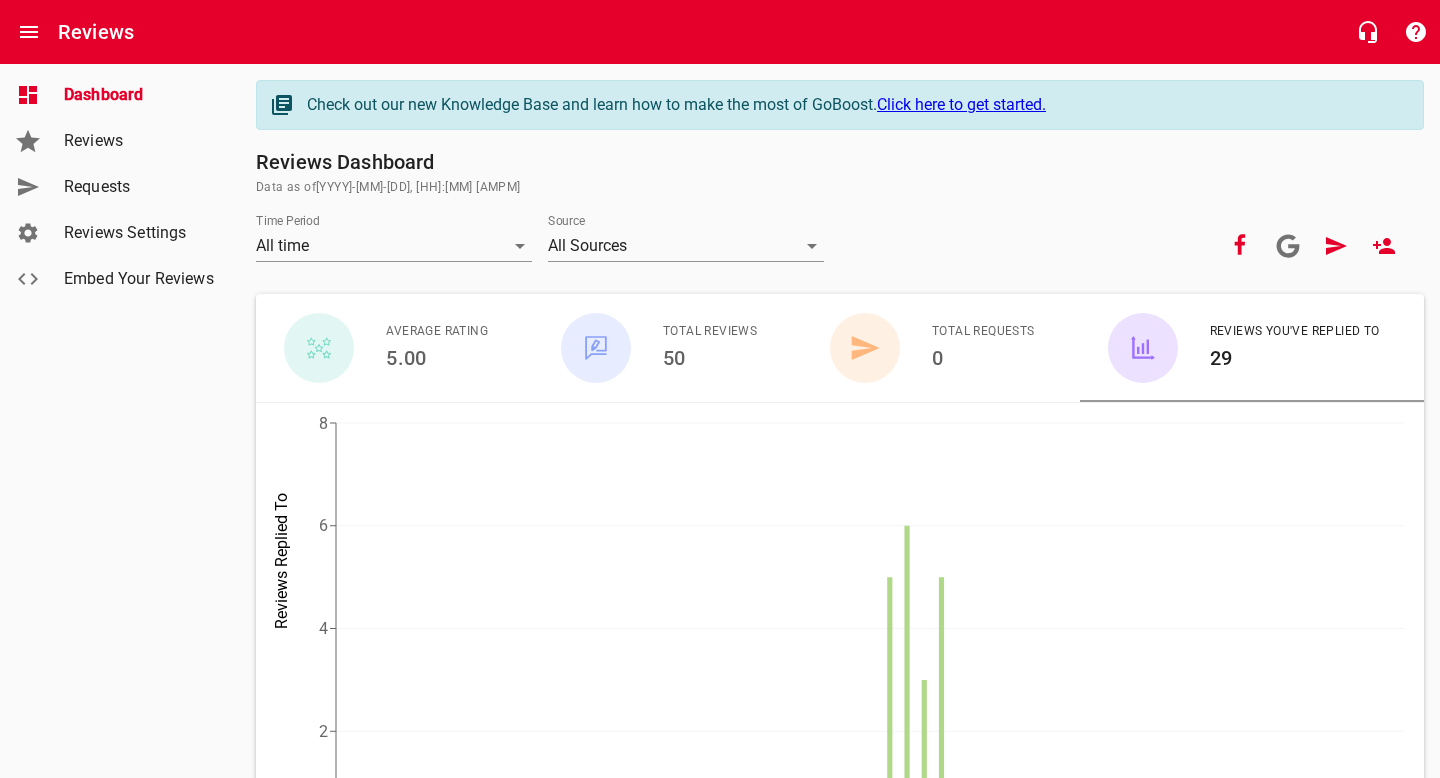 click on "Reviews" at bounding box center [140, 141] 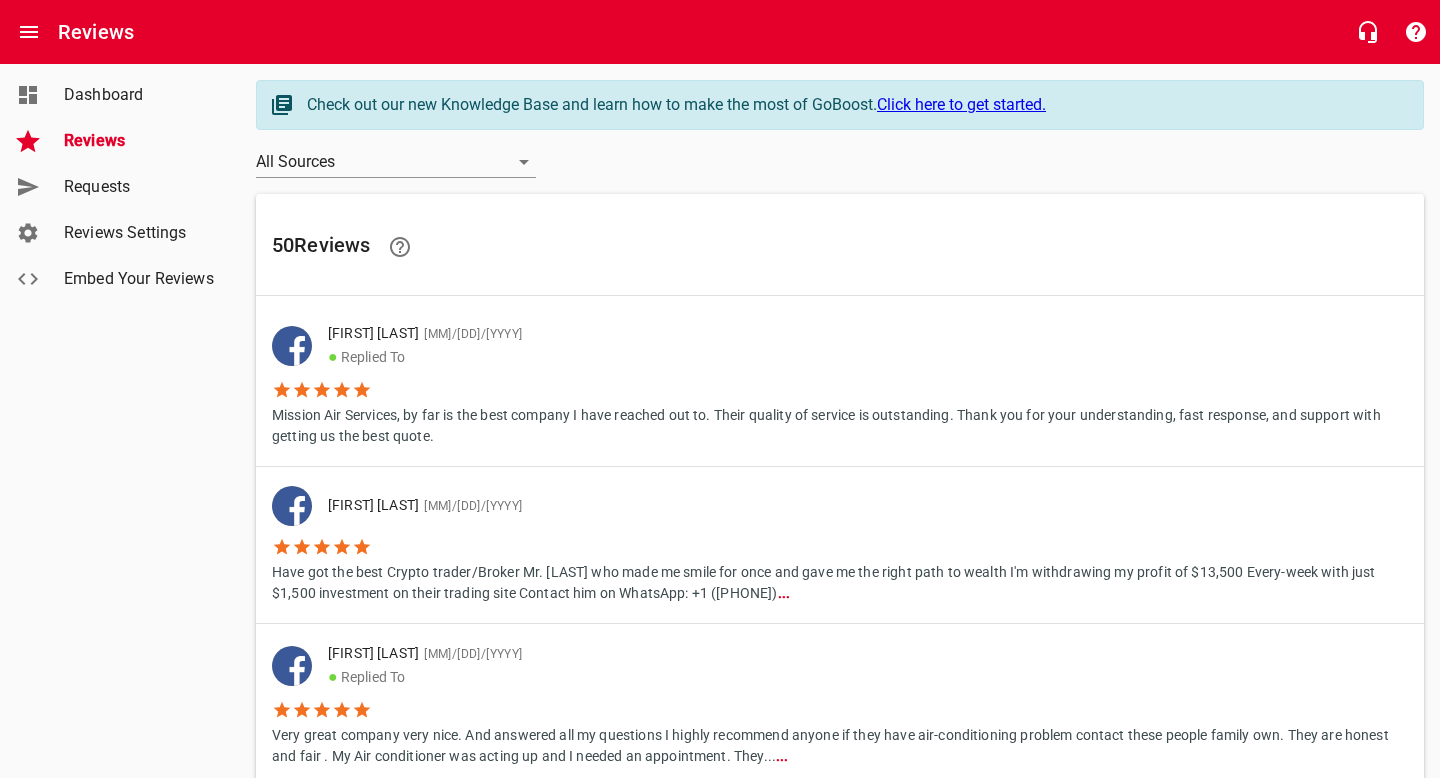 click on "Requests" at bounding box center [140, 187] 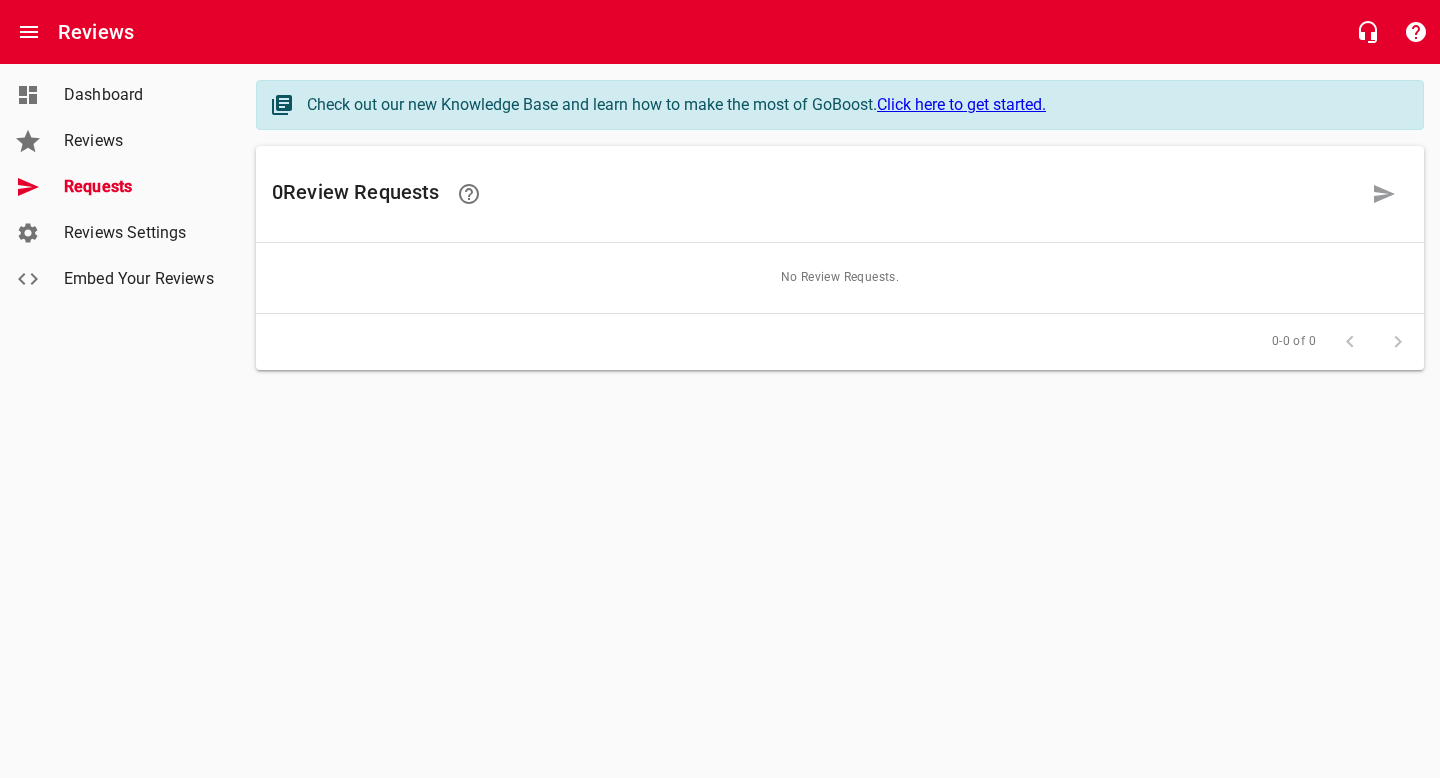 click on "Reviews Settings" at bounding box center (140, 233) 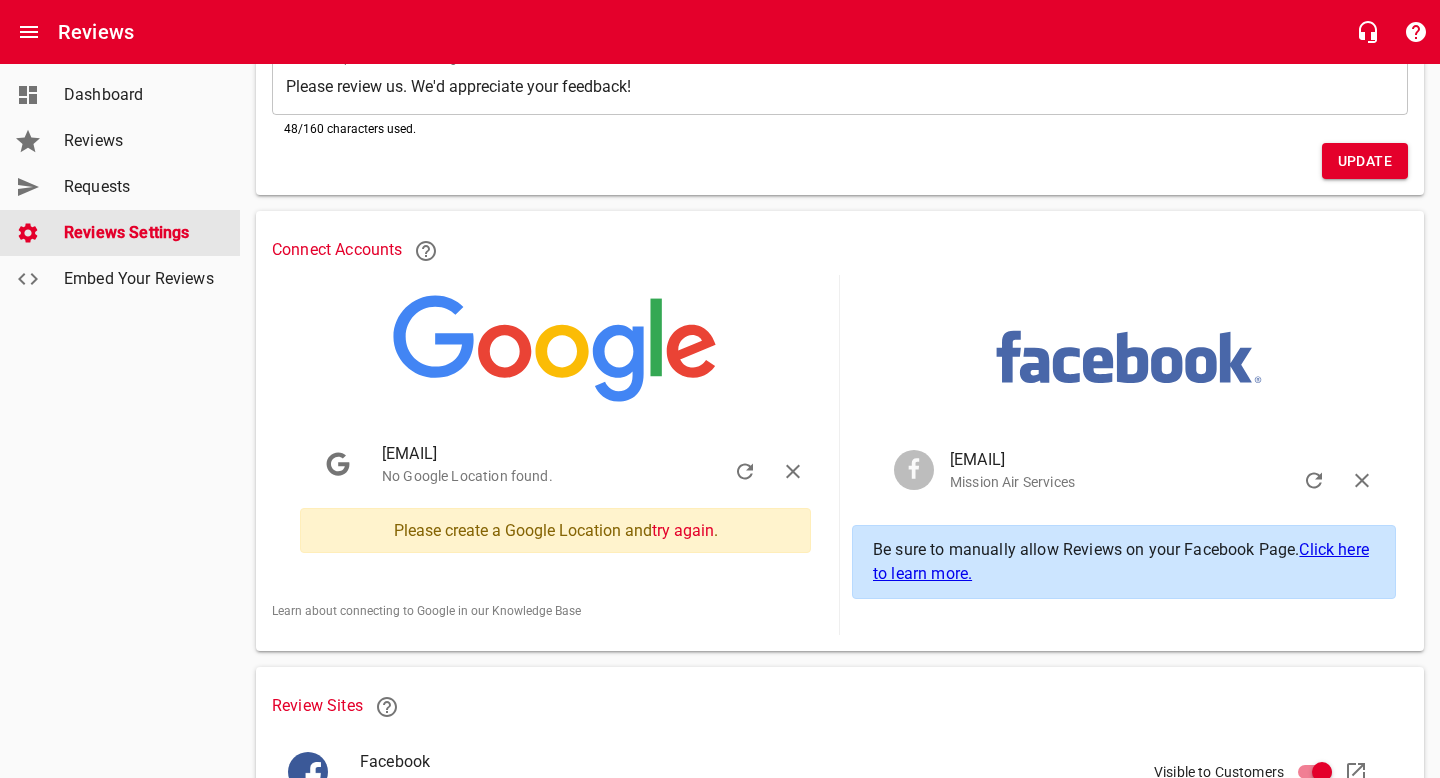 scroll, scrollTop: 257, scrollLeft: 0, axis: vertical 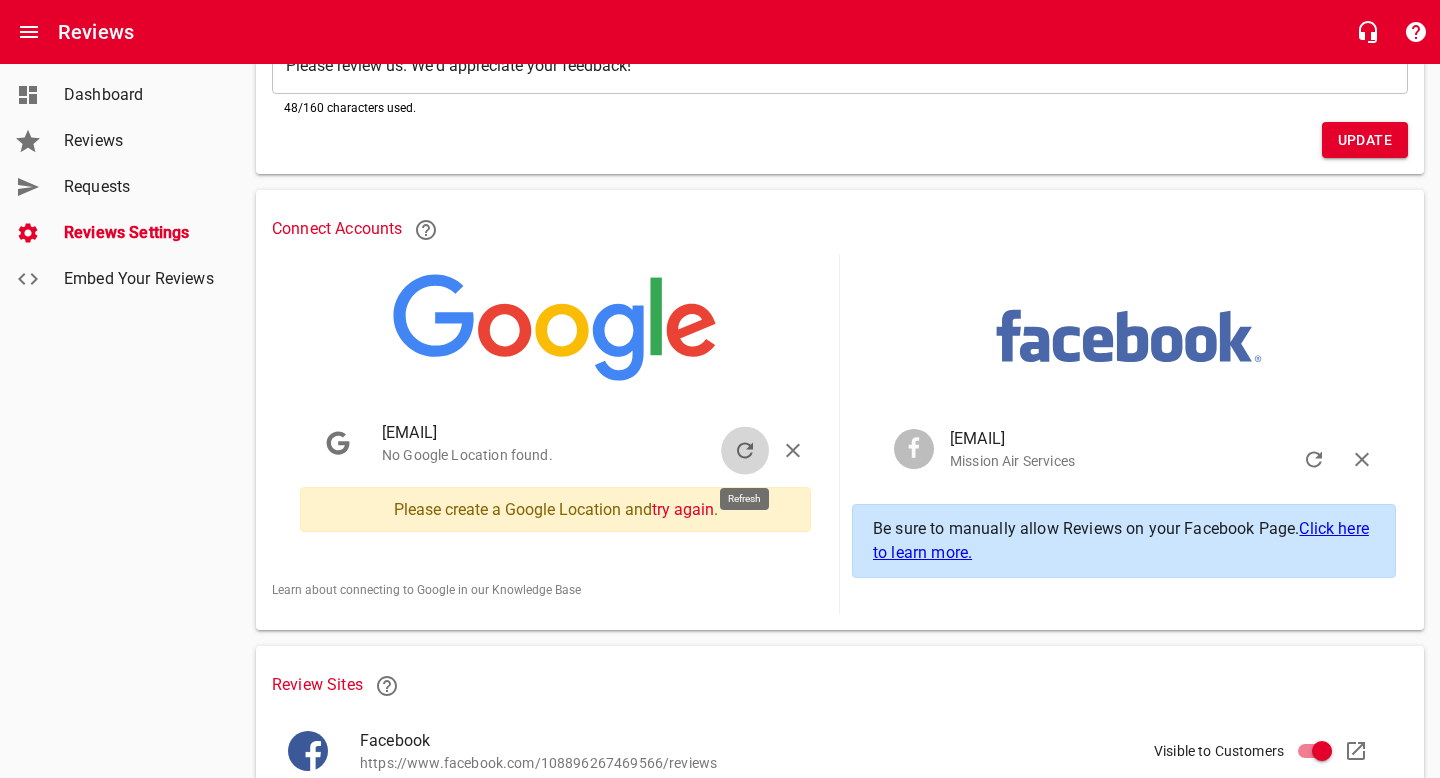click 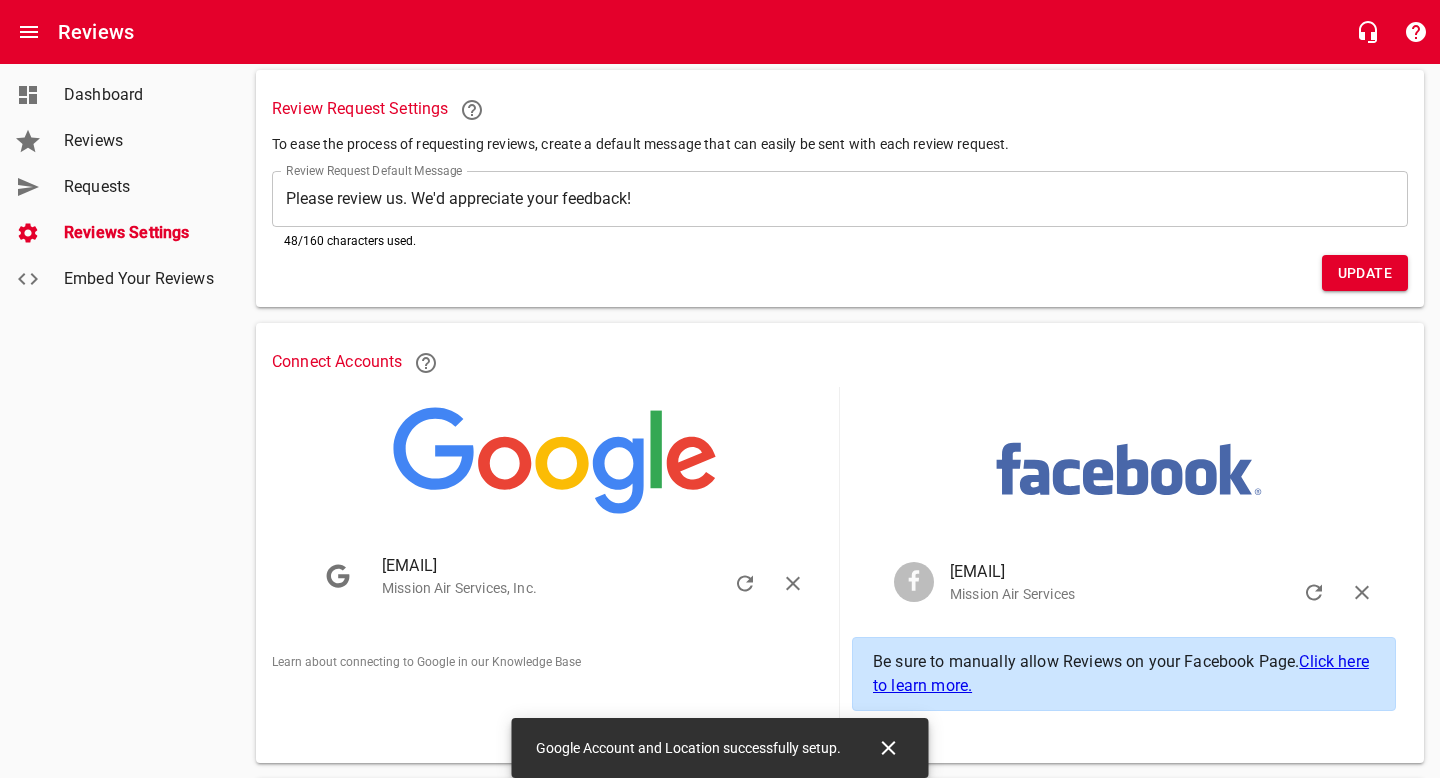 scroll, scrollTop: 0, scrollLeft: 0, axis: both 